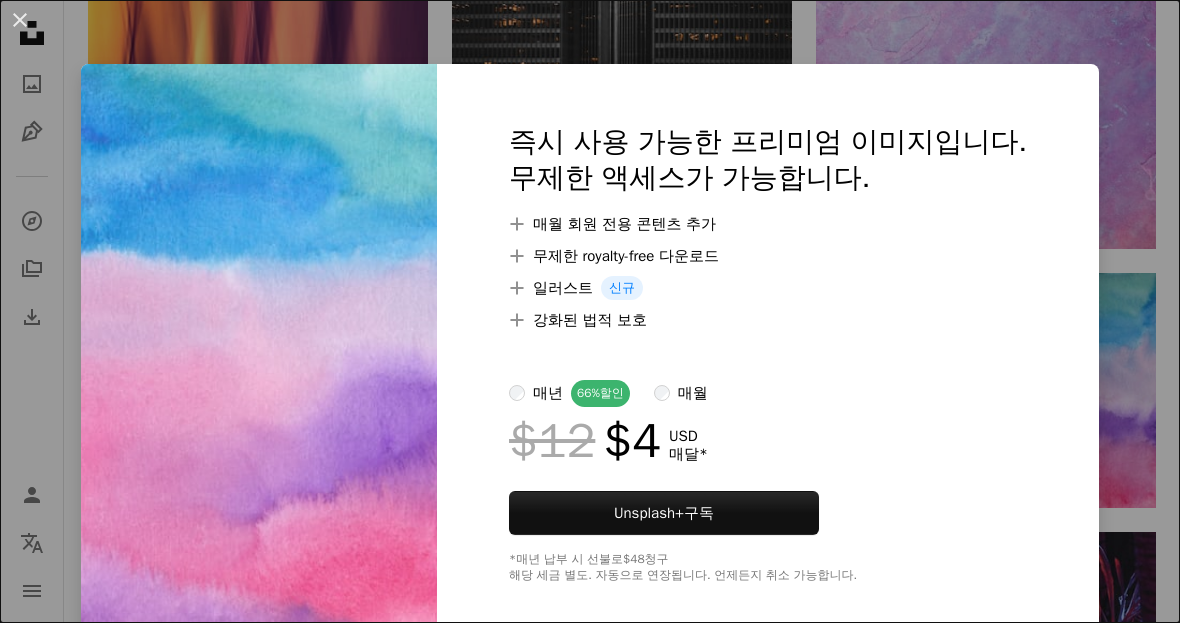 scroll, scrollTop: 70229, scrollLeft: 0, axis: vertical 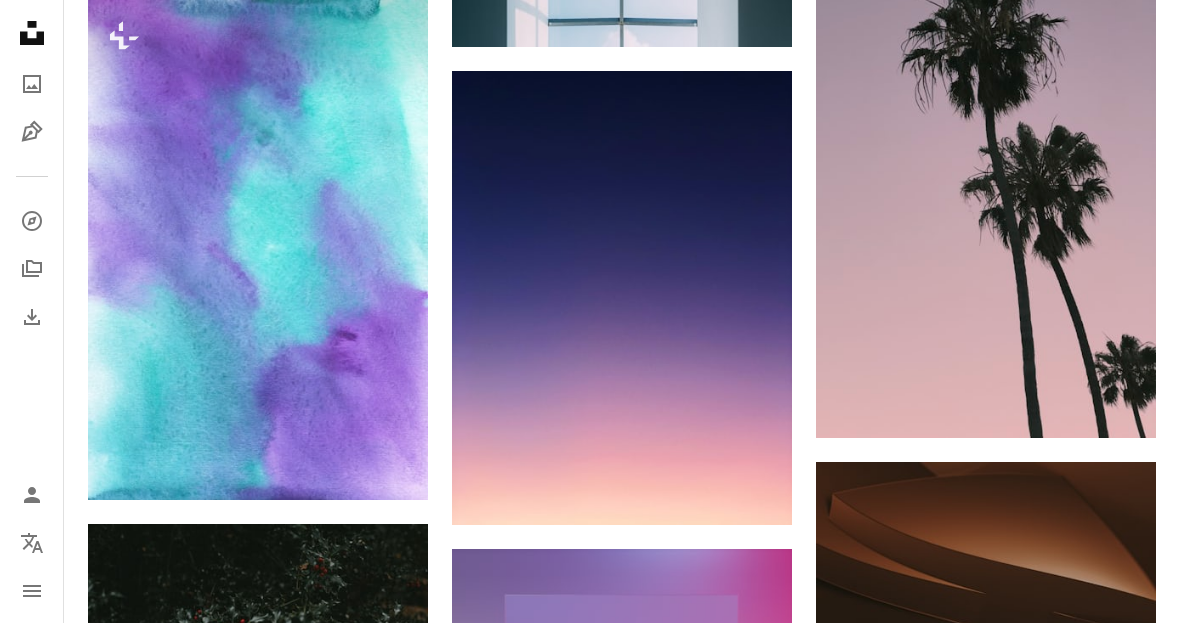 click on "Arrow pointing down" at bounding box center [752, 489] 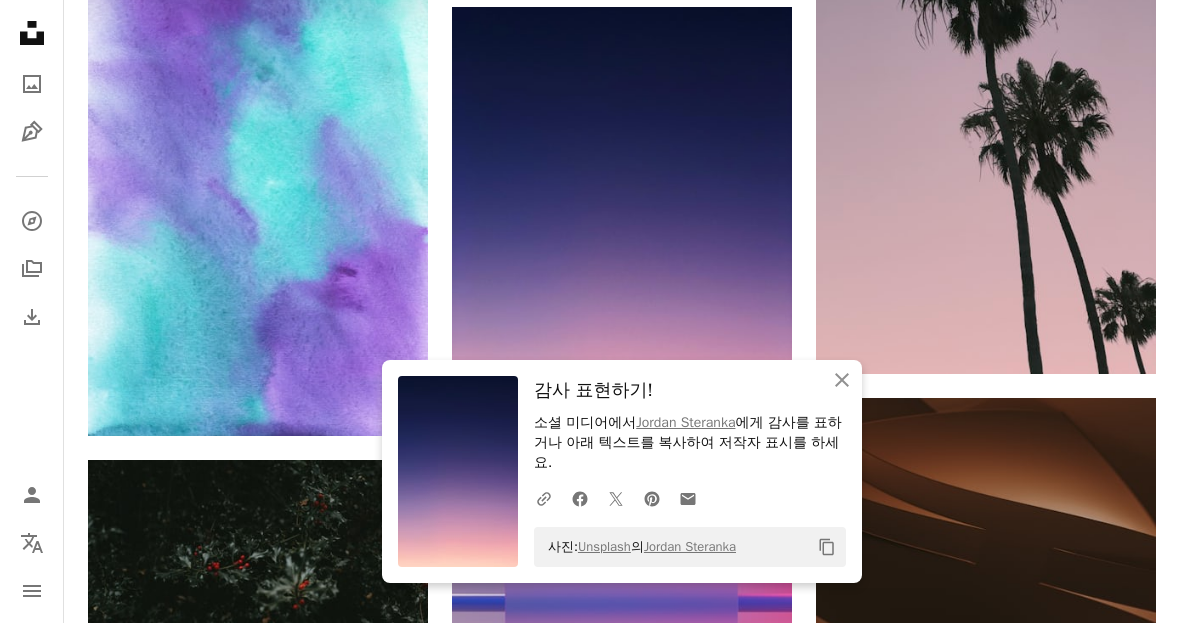 scroll, scrollTop: 73484, scrollLeft: 0, axis: vertical 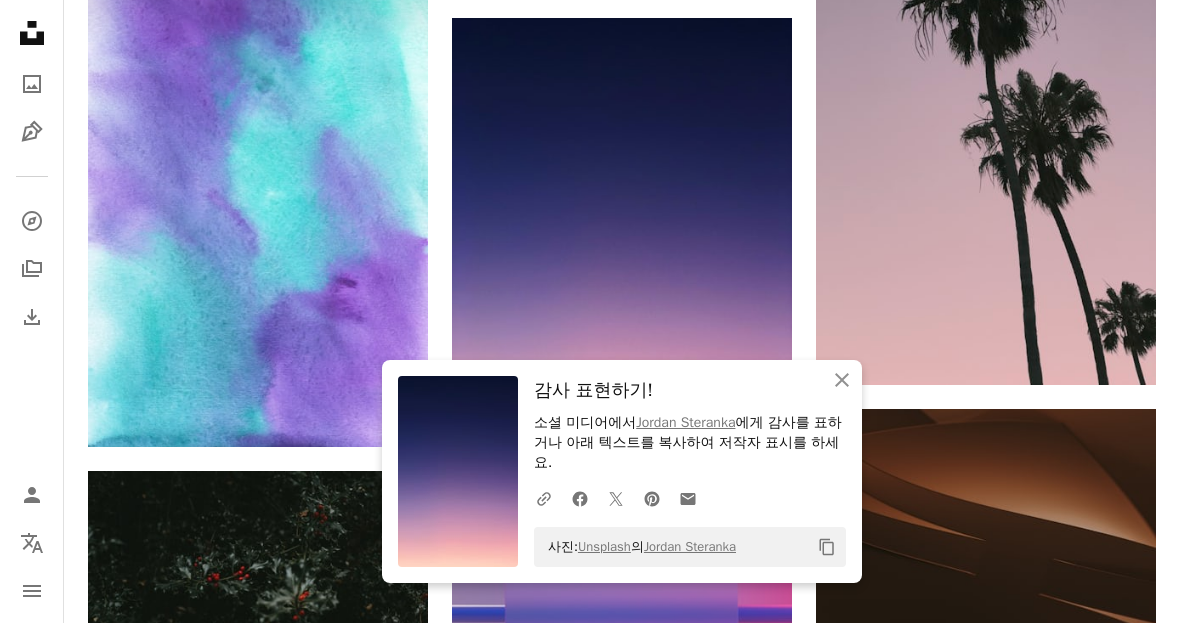 click on "A lock   다운로드" at bounding box center [359, 411] 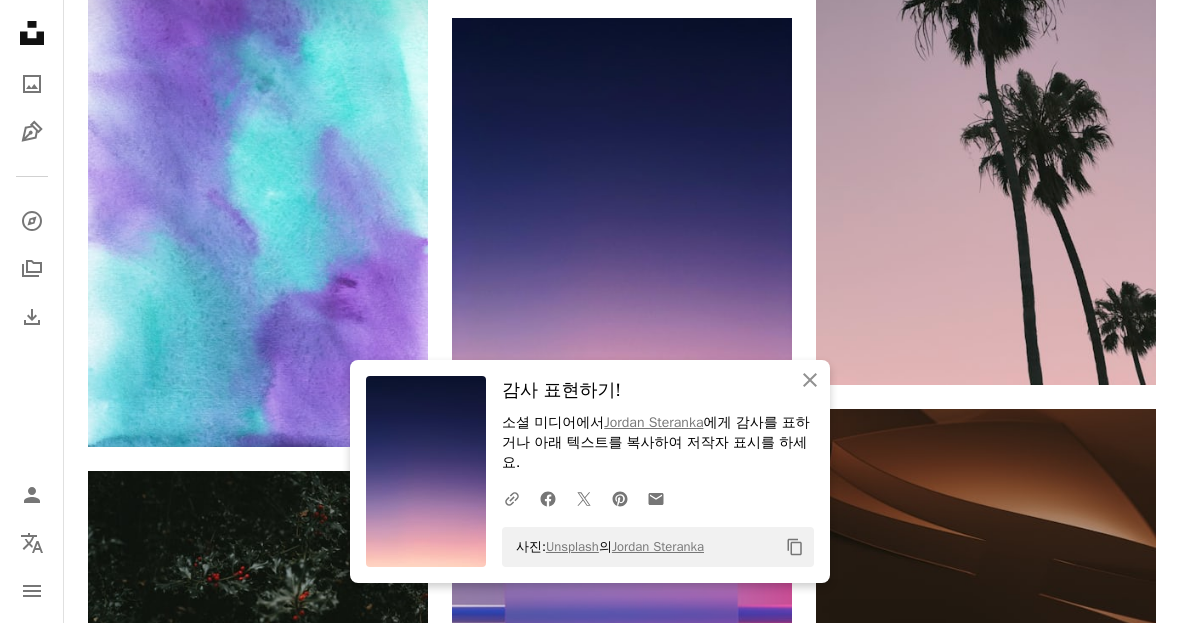 click on "A heart A plus sign 이미지 편집   Plus sign for Unsplash+ 무료 다운로드 Chevron down Zoom in 조회수 590,961 다운로드 4,206 소개 매체 사진 A forward-right arrow 공유 Info icon 정보 More Actions Calendar outlined [DATE] 에 게시됨 Safety Unsplash 라이선스 하에서 무료로 사용 가능 추상적인 텍스처 어둠 파랑 무늬 보라색 수직 벽지 디지털 이미지 번역하다 제도법 기하학적 기하학 보라색 믹서 .cgi 예술 건물 도시 회색 십자가 무료 사진 iStock에서 프리미엄 관련 이미지 찾아보기  |  코드 UNSPLASH20로 20% 할인 혜택 받기 관련 이미지 A heart A plus sign [FIRST] [LAST] Arrow pointing down A heart A plus sign [FIRST] [LAST] Arrow pointing down A heart A plus sign [BRAND] Arrow pointing down [FIRST] [LAST] Arrow pointing down A heart 용" at bounding box center (590, 3559) 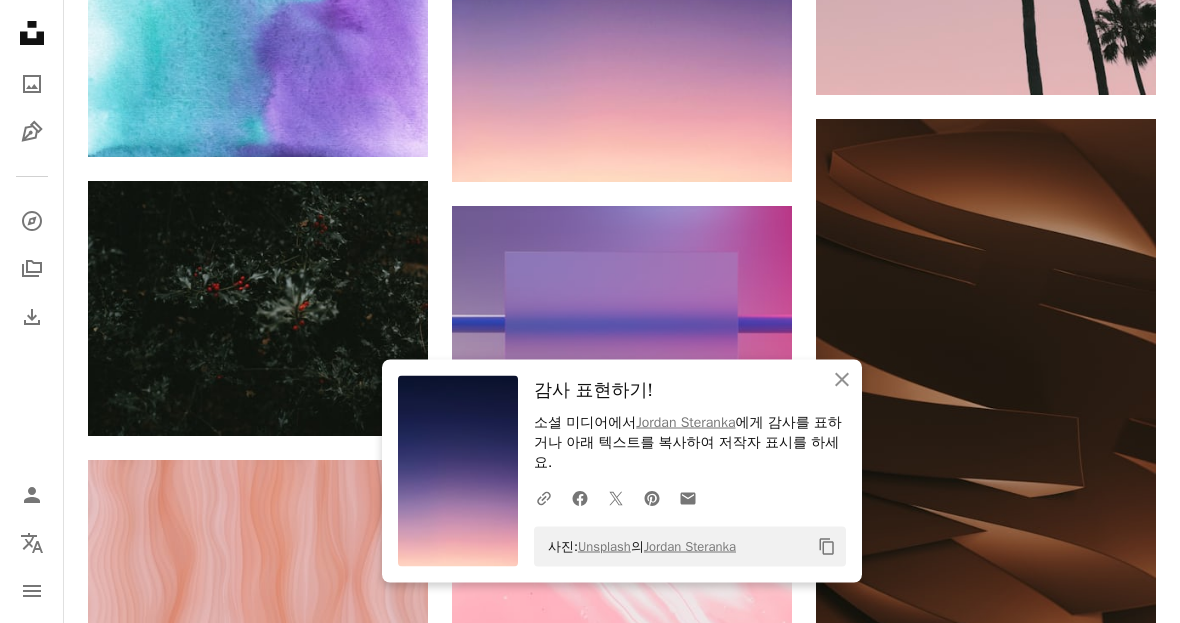 click on "An X shape" 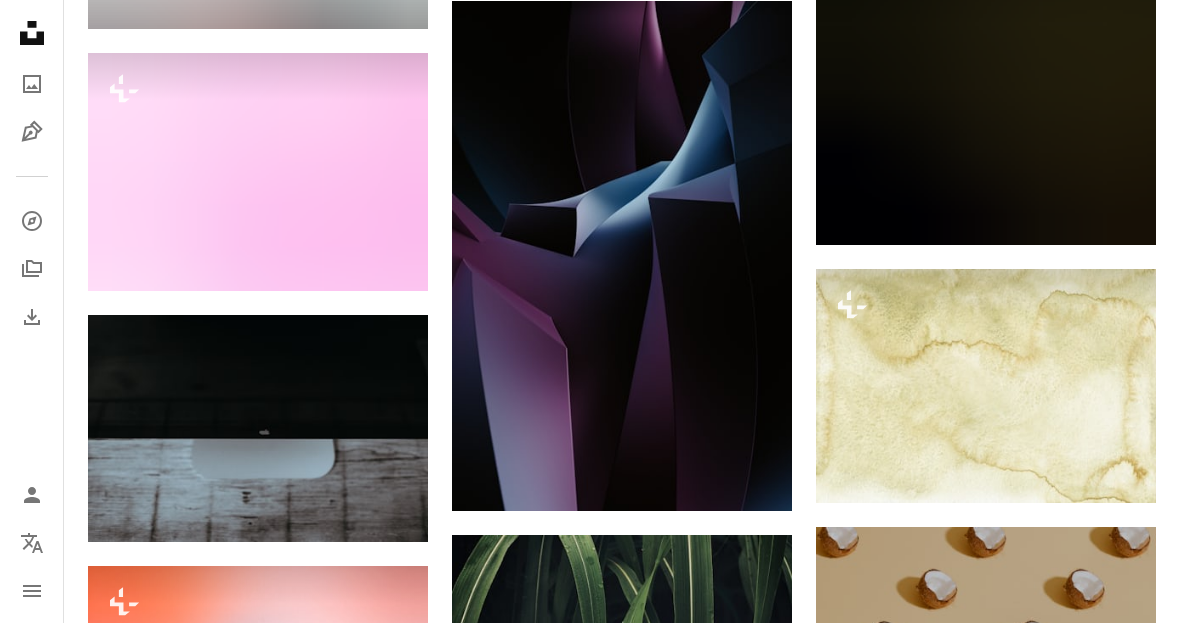 scroll, scrollTop: 75194, scrollLeft: 0, axis: vertical 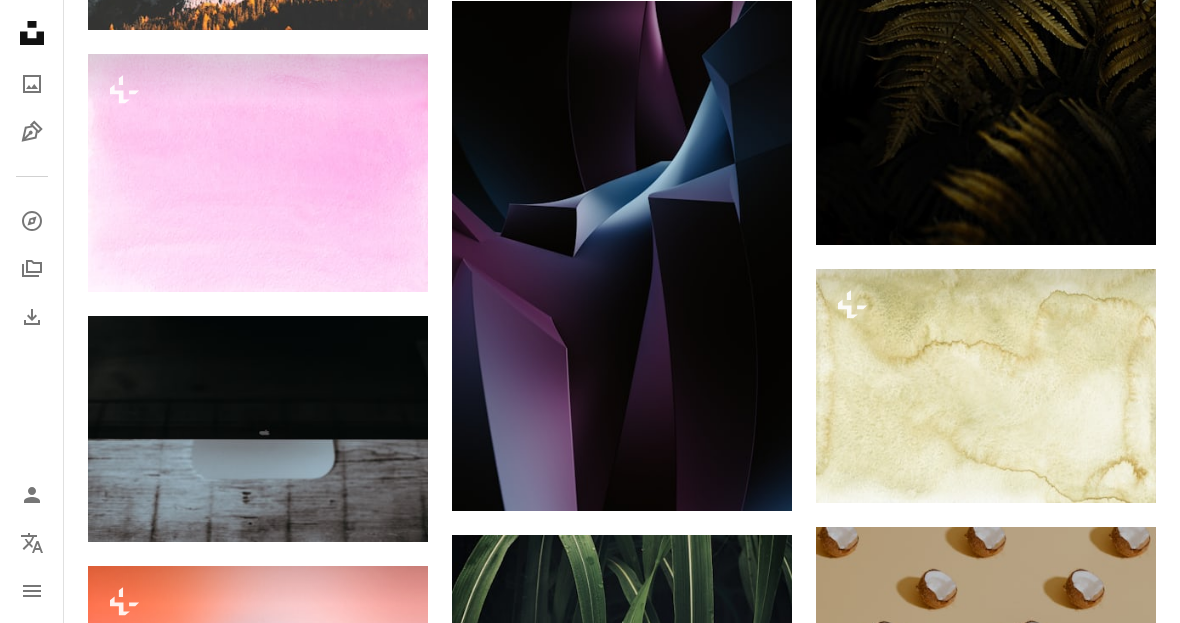 click at bounding box center [622, 256] 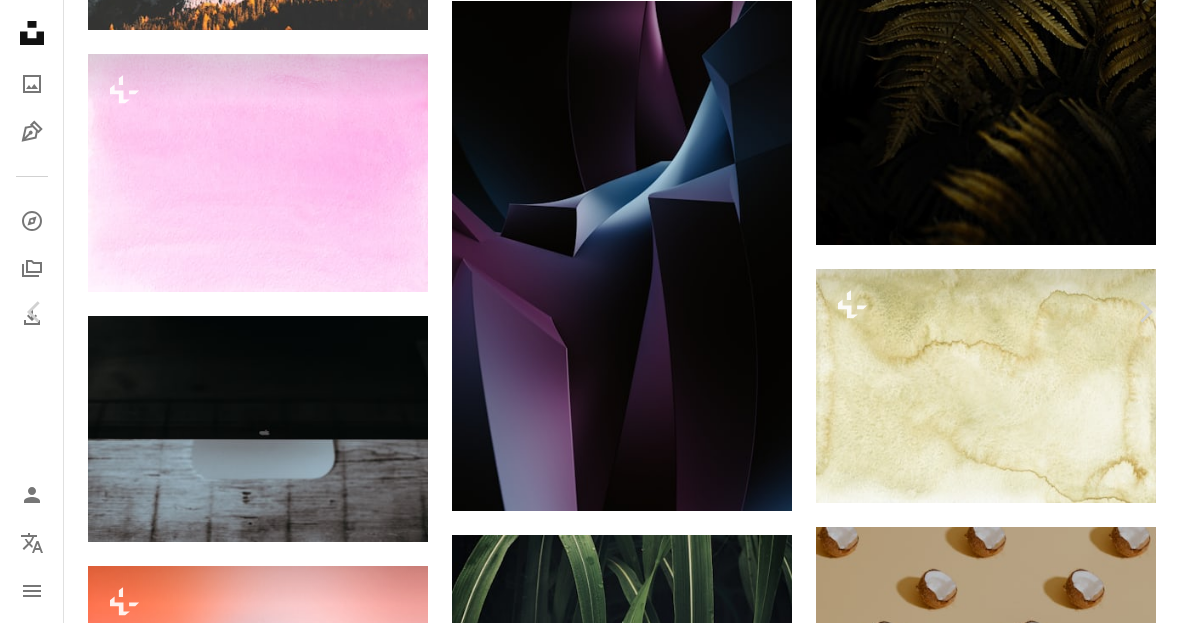 click on "무료 다운로드" at bounding box center [980, 4556] 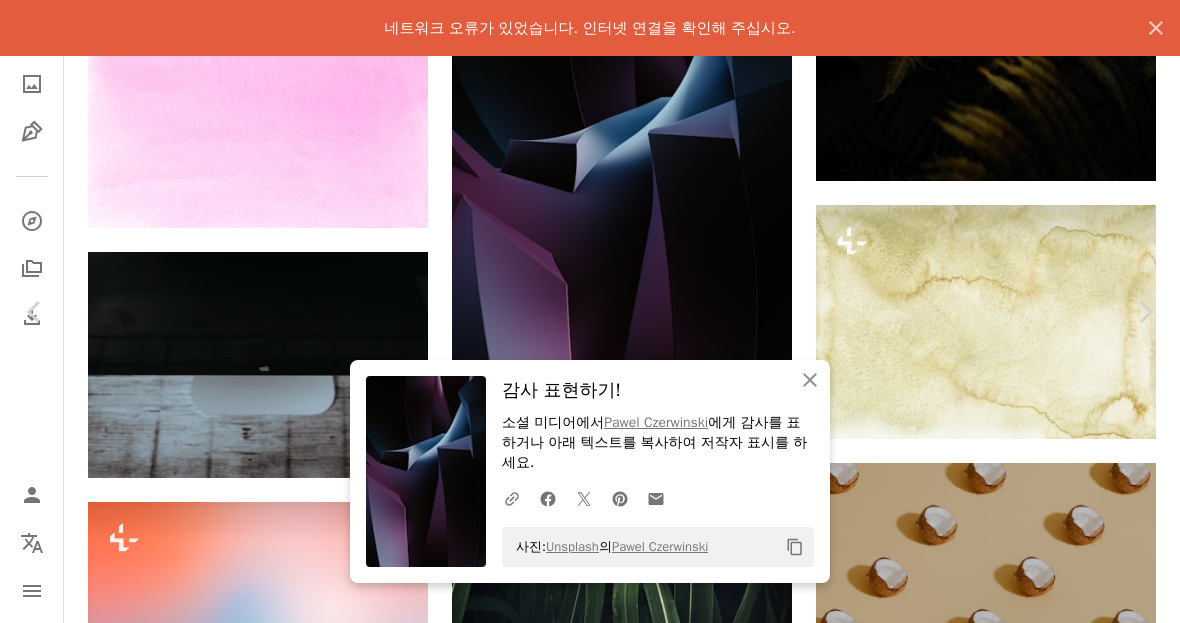 click on "A heart A plus sign 이미지 편집   Plus sign for Unsplash+ 무료 다운로드 Chevron down Zoom in 조회수 590,961 다운로드 4,206 소개 매체 사진 A forward-right arrow 공유 Info icon 정보 More Actions Calendar outlined [DATE] 에 게시됨 Safety Unsplash 라이선스 하에서 무료로 사용 가능 추상적인 텍스처 어둠 파랑 무늬 보라색 수직 벽지 디지털 이미지 번역하다 제도법 기하학적 기하학 보라색 믹서 .cgi 예술 건물 도시 회색 십자가" at bounding box center [590, 4756] 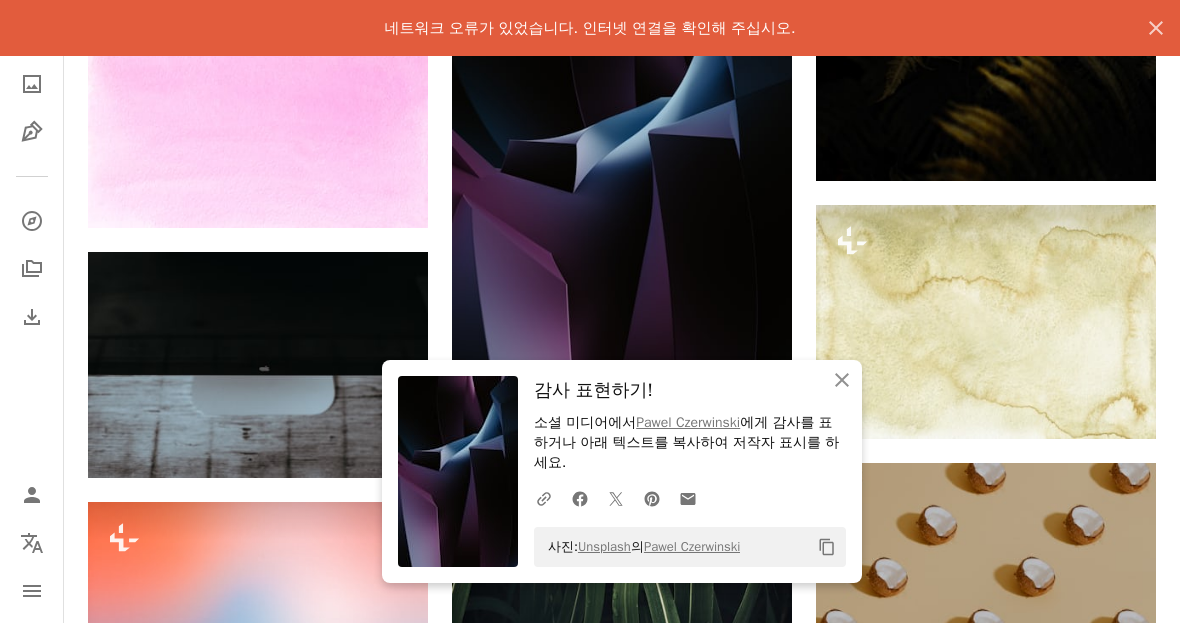 click on "An X shape" 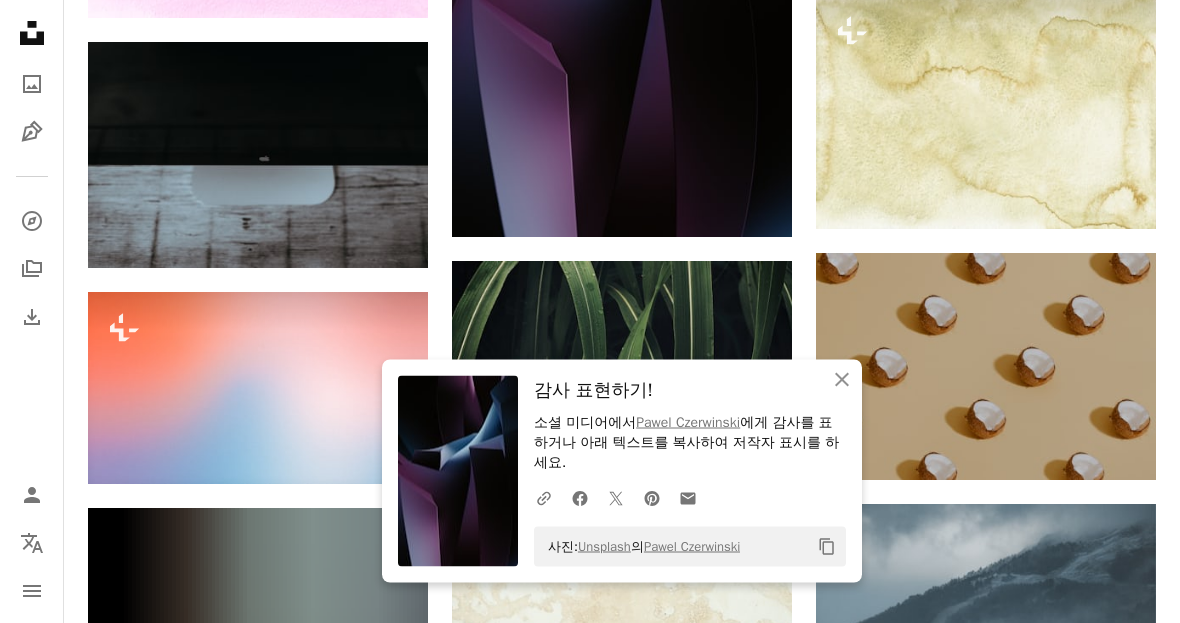 scroll, scrollTop: 75468, scrollLeft: 0, axis: vertical 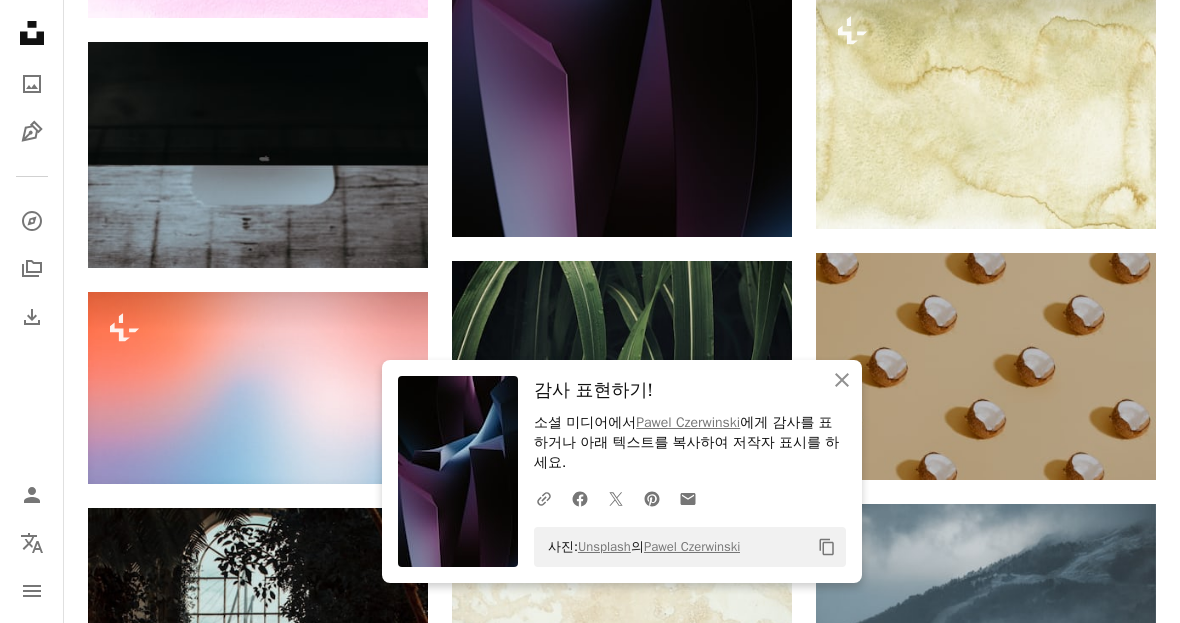 click on "Arrow pointing down" at bounding box center (752, 201) 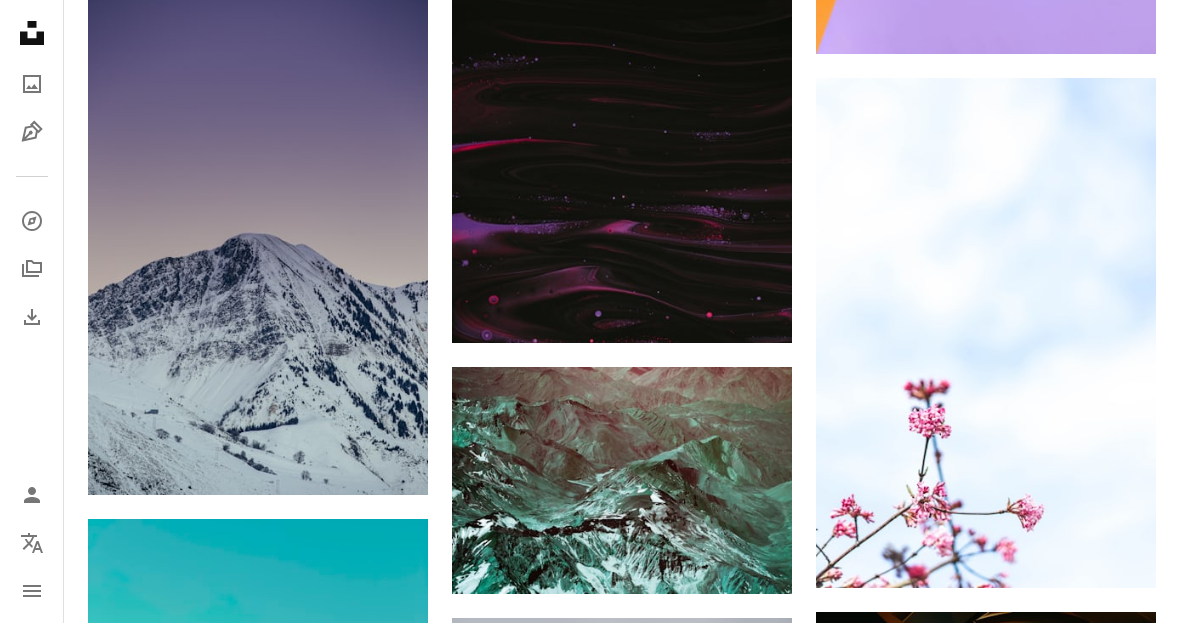 scroll, scrollTop: 86448, scrollLeft: 0, axis: vertical 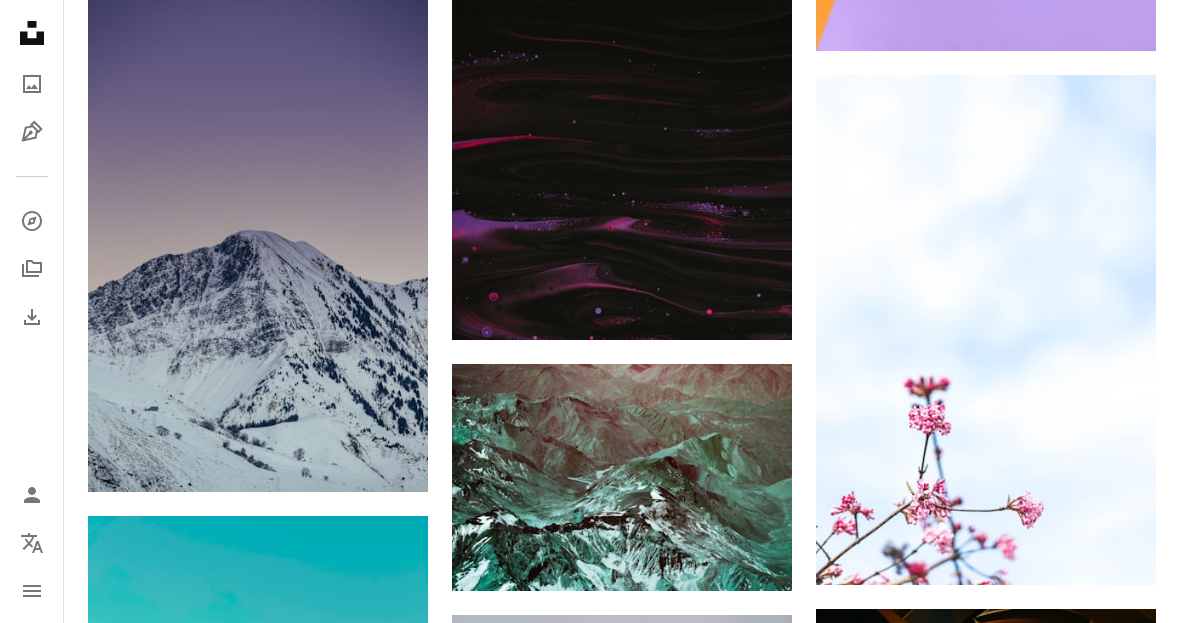 click on "Arrow pointing down" 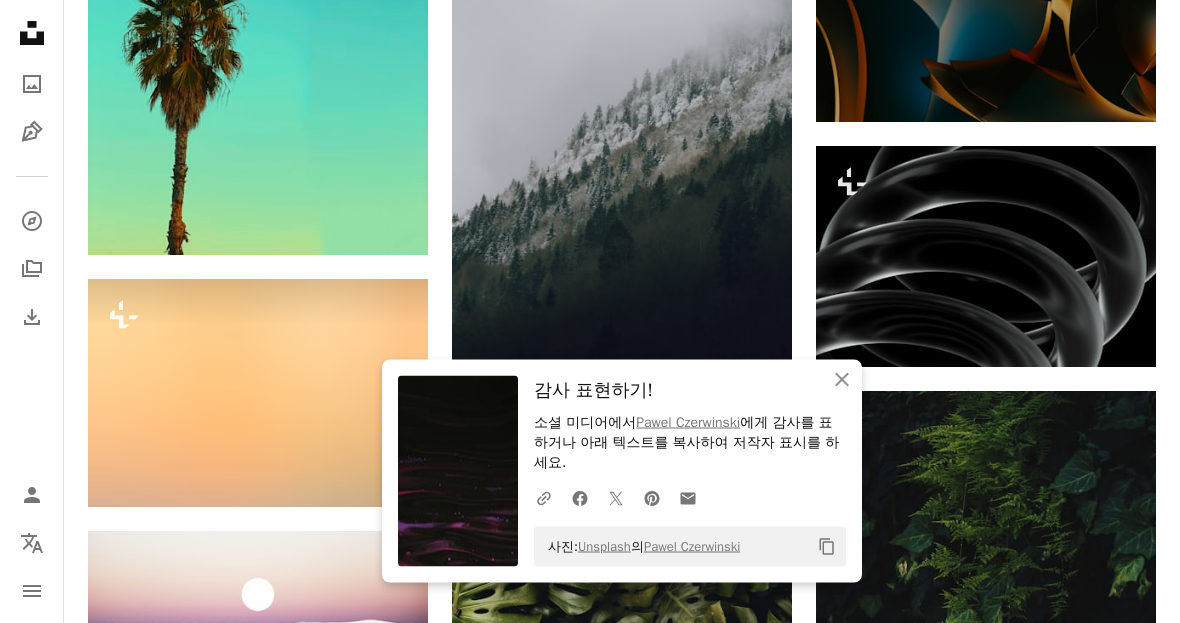 scroll, scrollTop: 87162, scrollLeft: 0, axis: vertical 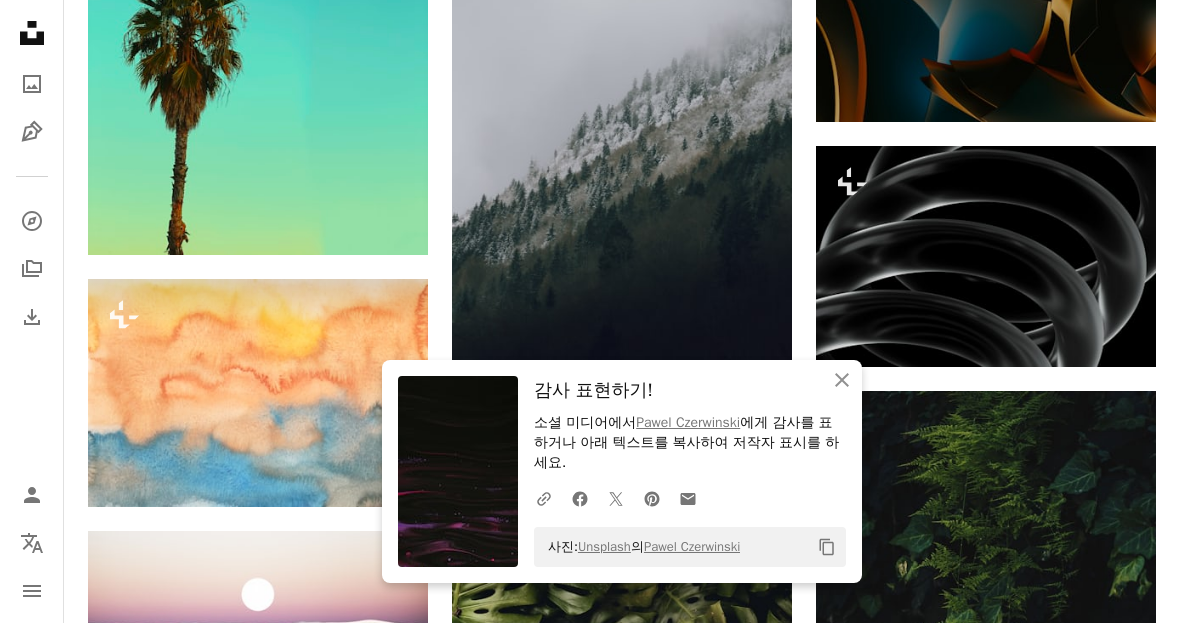 click on "An X shape" 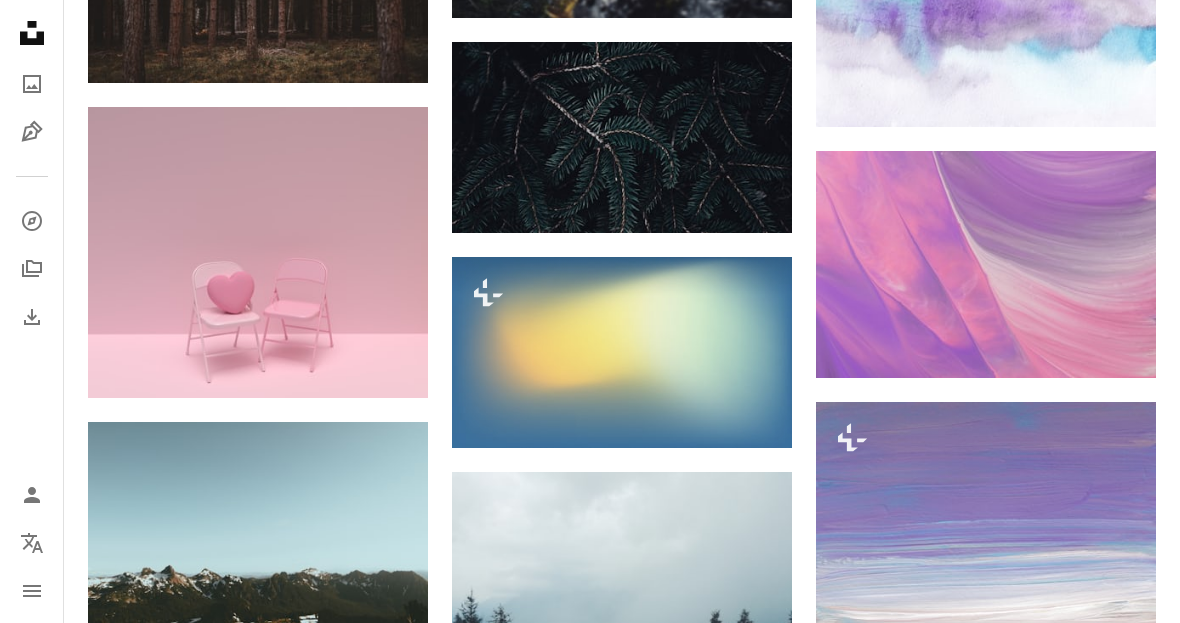 scroll, scrollTop: 96858, scrollLeft: 0, axis: vertical 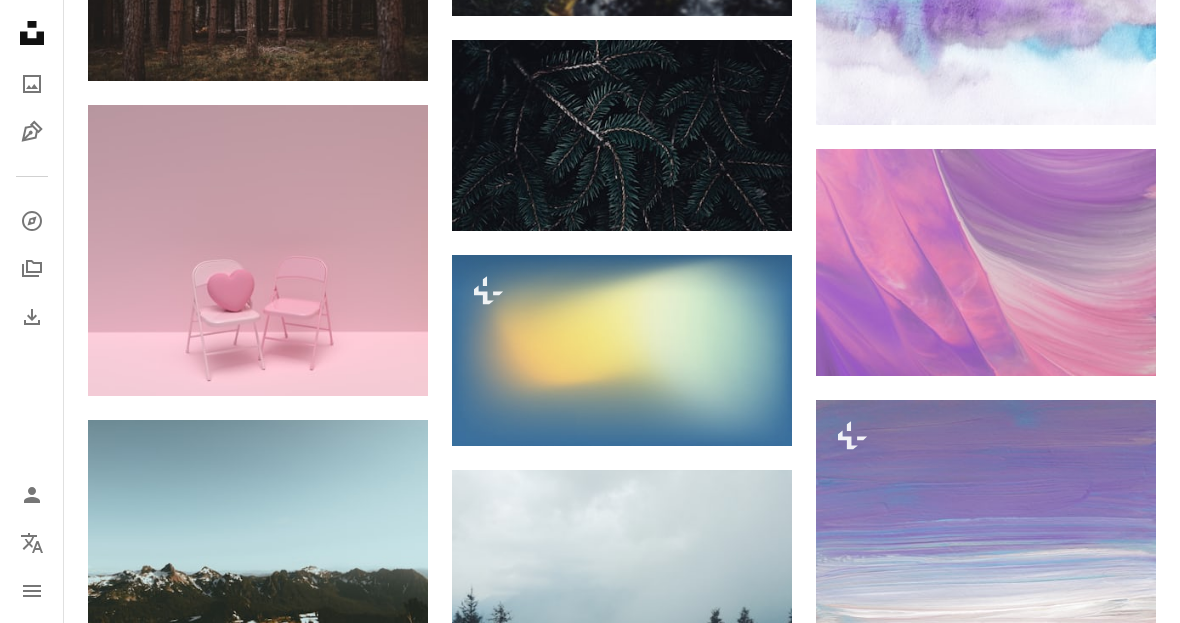 click on "Arrow pointing down" 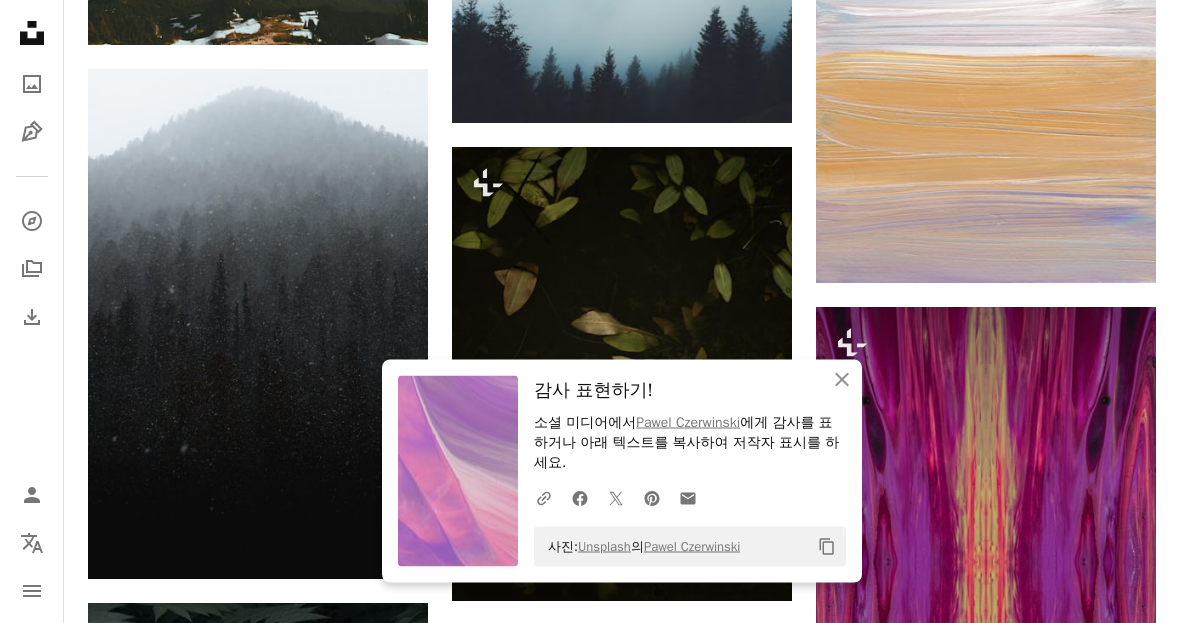 scroll, scrollTop: 97479, scrollLeft: 0, axis: vertical 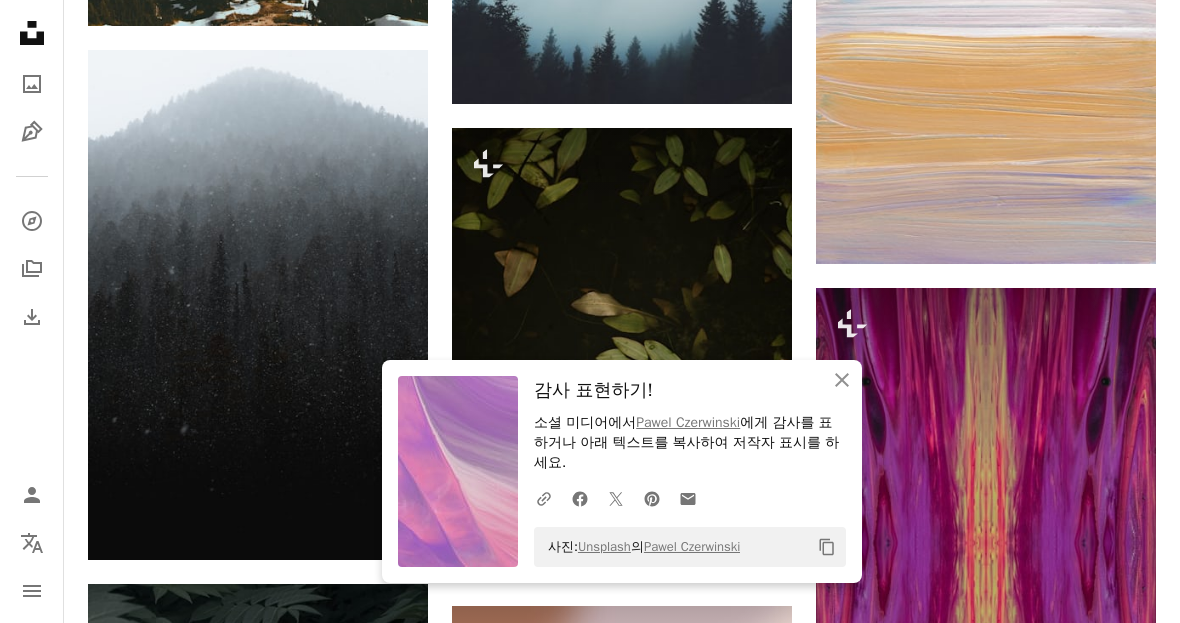 click at bounding box center [986, 1077] 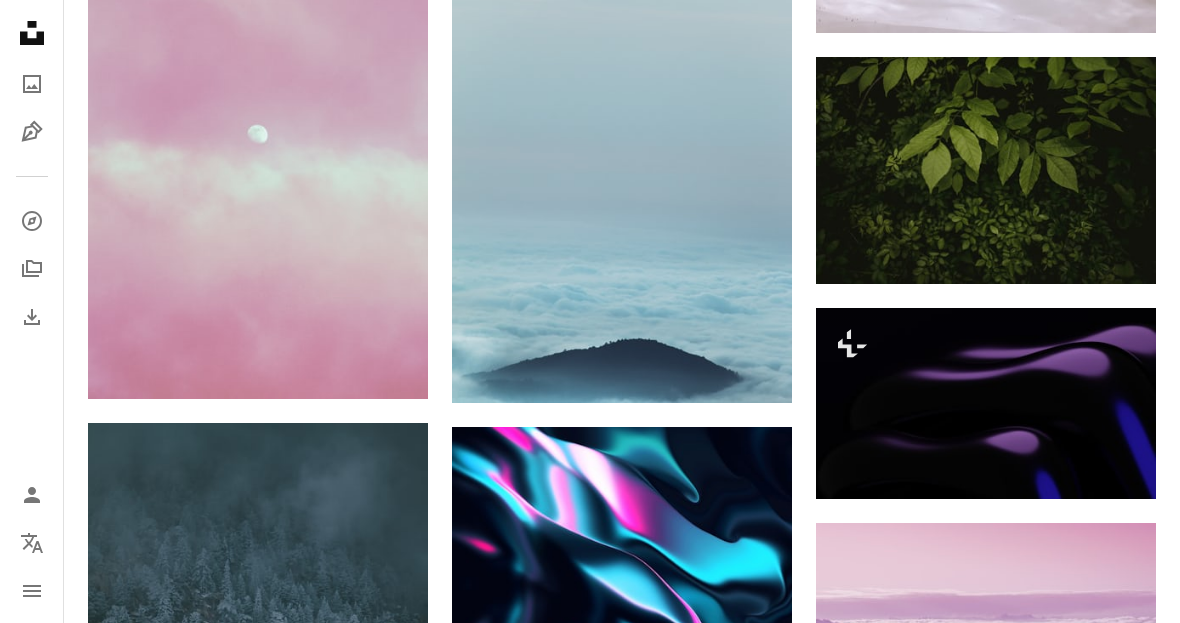 scroll, scrollTop: 100377, scrollLeft: 0, axis: vertical 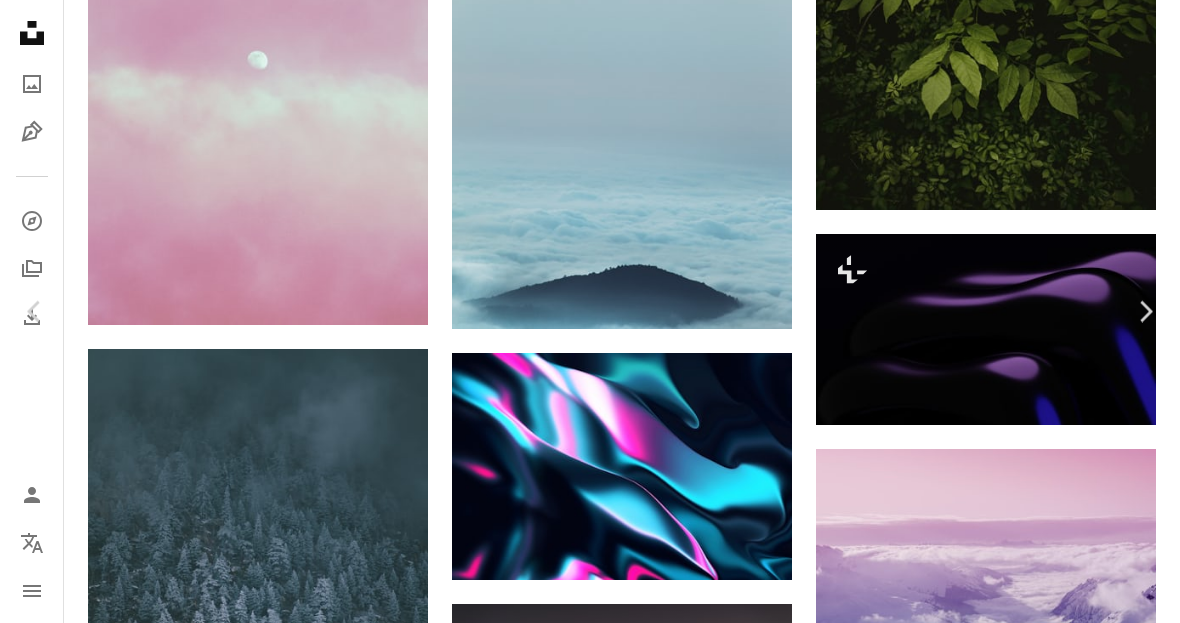 click on "A heart A plus sign 이미지 편집   Plus sign for Unsplash+ 무료 다운로드 Chevron down Zoom in 조회수 1,768,632 다운로드 11,176 소개 매체 사진 ,  3D 렌더링 ,  텍스처 A forward-right arrow 공유 Info icon 정보 More Actions Calendar outlined [DATE] 에 게시됨 Safety Unsplash 라이선스 하에서 무료로 사용 가능 텍스처 무늬 광 회색 그림자 배경 화면 금속 번역하다 배경 기하학적 타일 모양 기하학 믹서 표면 금속의 .cgi 검정 조명 전자공학 무료 스톡 사진 iStock에서 프리미엄 관련 이미지 찾아보기  |  코드 UNSPLASH20로 20% 할인 혜택 받기 관련 이미지 A heart A plus sign [FIRST] [LAST] 고용 가능 A checkmark inside of a circle Arrow pointing down A heart A plus sign [FIRST] [LAST] Arrow pointing down A heart A plus sign [BRAND] Photography Arrow pointing down Plus sign for Unsplash+ A heart A plus sign Unsplash+" at bounding box center [590, 4634] 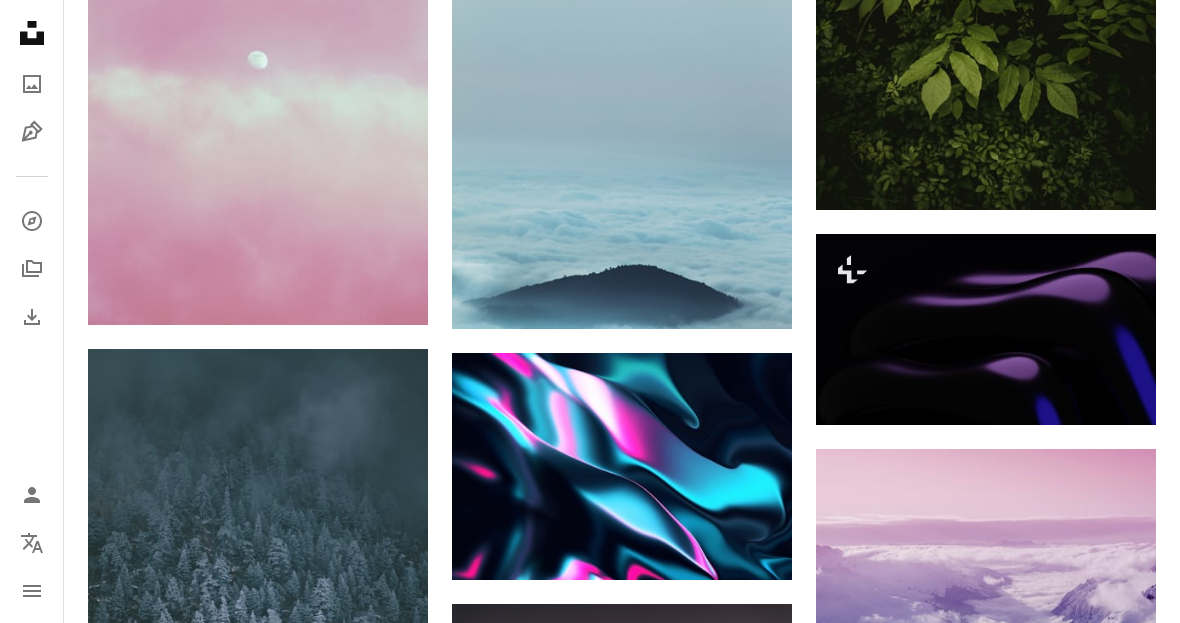 scroll, scrollTop: 100759, scrollLeft: 0, axis: vertical 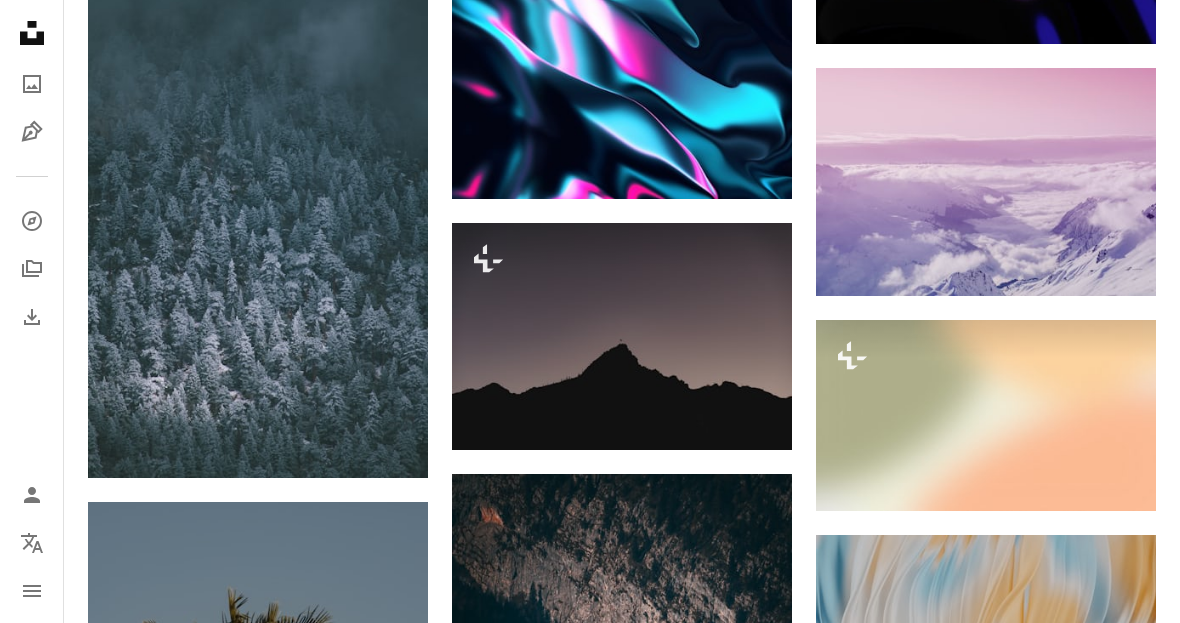 click on "A photo 사진   27만 Pen Tool 일러스트   1만 A stack of folders 컬렉션   128만 A group of people 사용자   117 A copyright icon © 라이선스 Arrow down Aspect ratio 방향 Arrow down Unfold 정렬 기준  관련성 Arrow down Filters 필터 배경 데스크탑 월페이퍼 배경 확대/축소 바탕 화면 배경 무늬 자연 배경 화면 4K 4K 월페이퍼 맥북 바탕 화면 벽지 줌 배경 사무실 휴대용 퍼스널 컴퓨터 벽지 텍스처 자연 배경 Plus sign for Unsplash+ A heart A plus sign [FIRST] [LAST] Unsplash+ 용 A lock   다운로드 용" at bounding box center (590, -48409) 